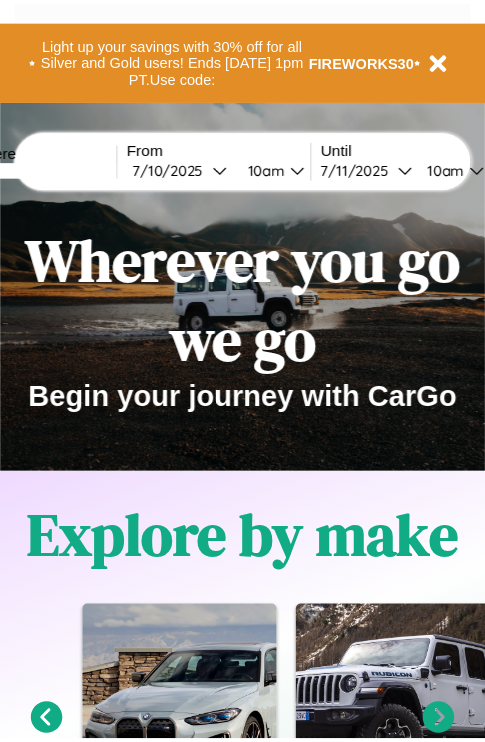 scroll, scrollTop: 0, scrollLeft: 0, axis: both 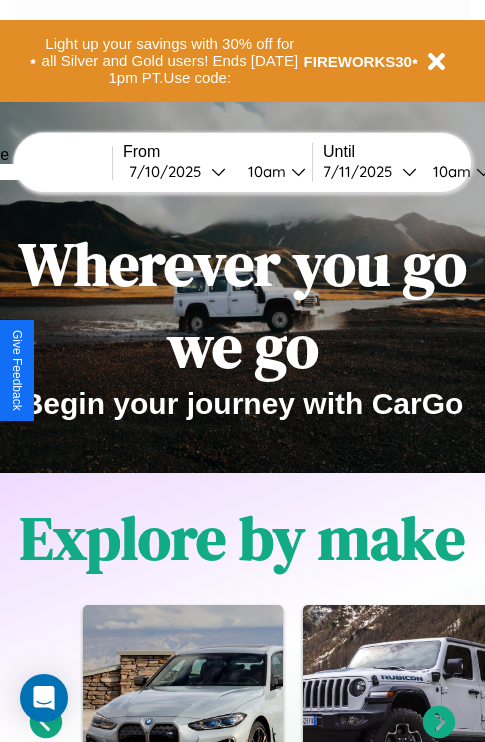 click at bounding box center (37, 172) 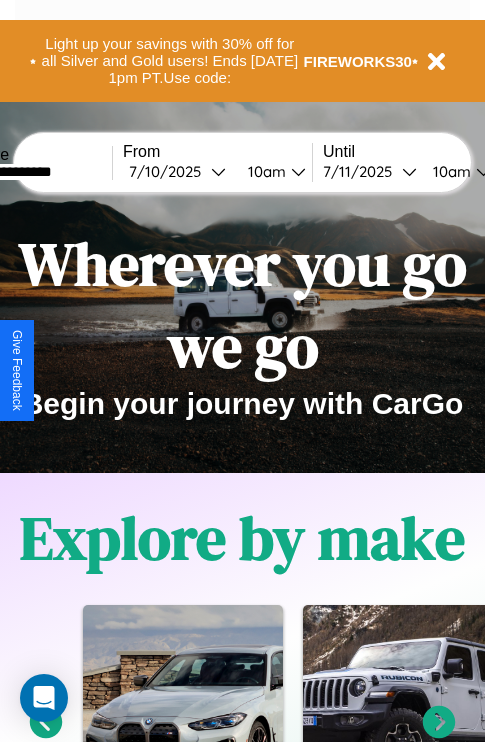 type on "**********" 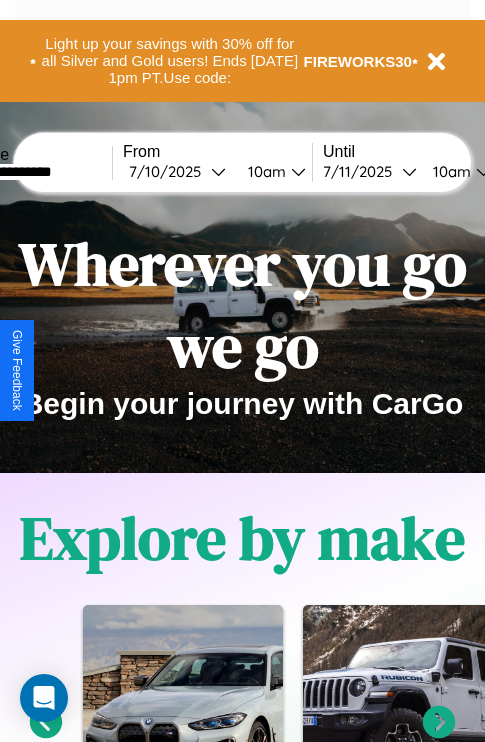 click on "[DATE]" at bounding box center (170, 171) 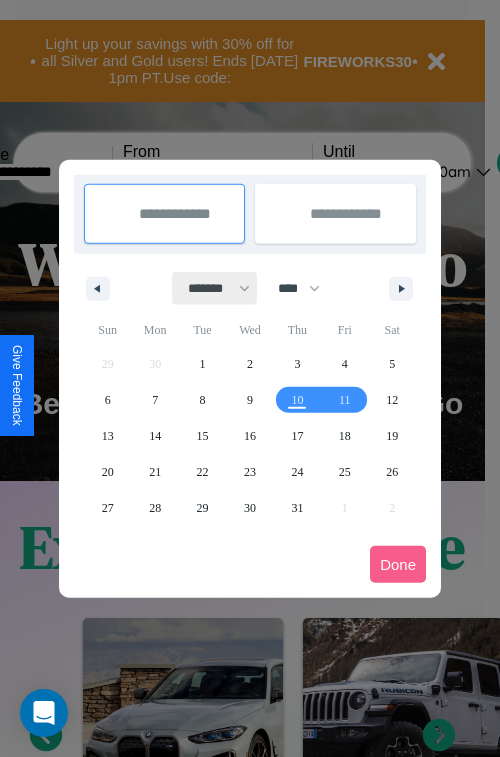 click on "******* ******** ***** ***** *** **** **** ****** ********* ******* ******** ********" at bounding box center [215, 288] 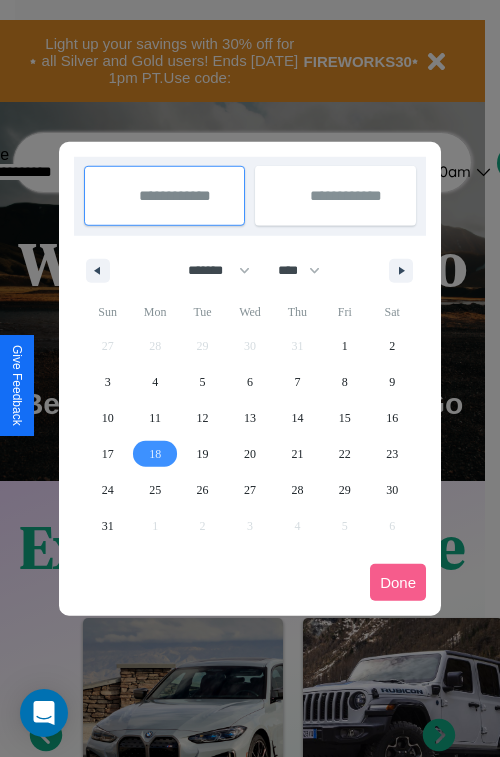 click on "18" at bounding box center [155, 454] 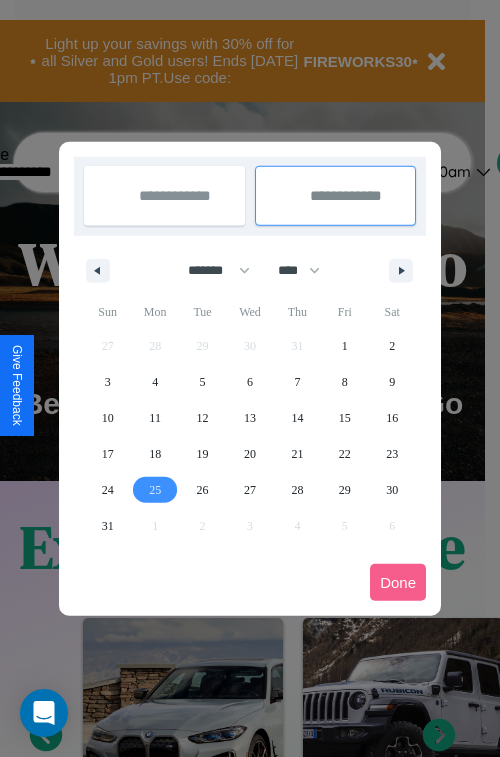 click on "25" at bounding box center [155, 490] 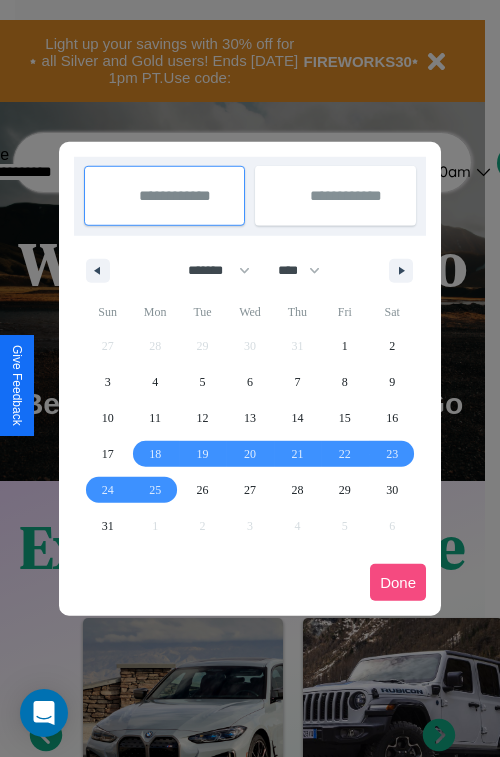 click on "Done" at bounding box center [398, 582] 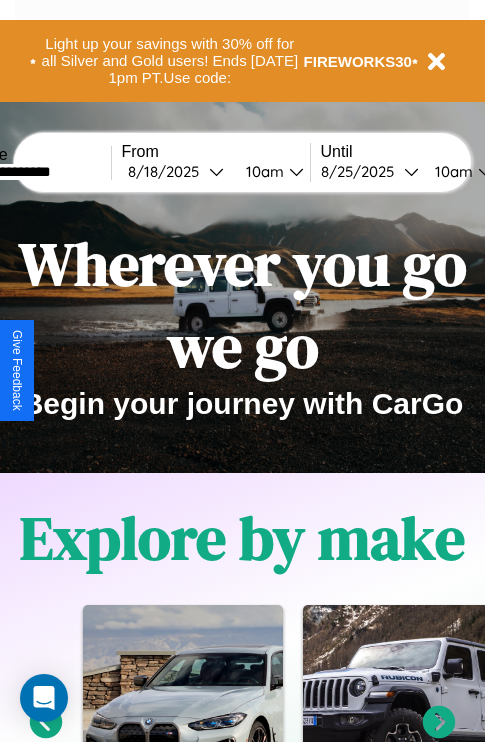 scroll, scrollTop: 0, scrollLeft: 75, axis: horizontal 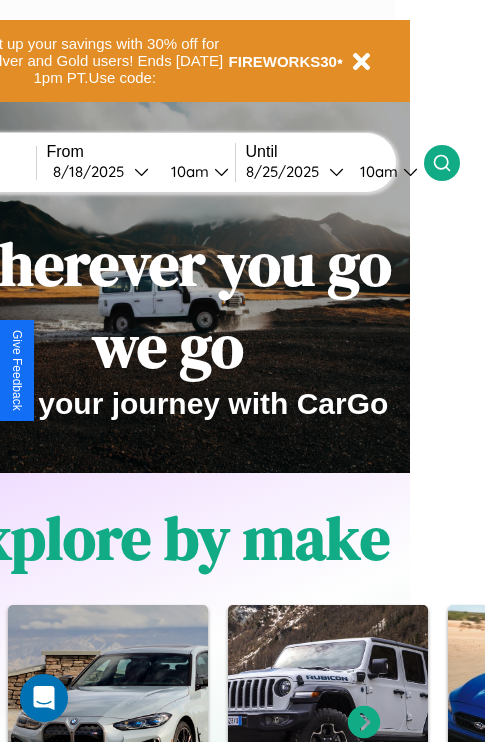 click 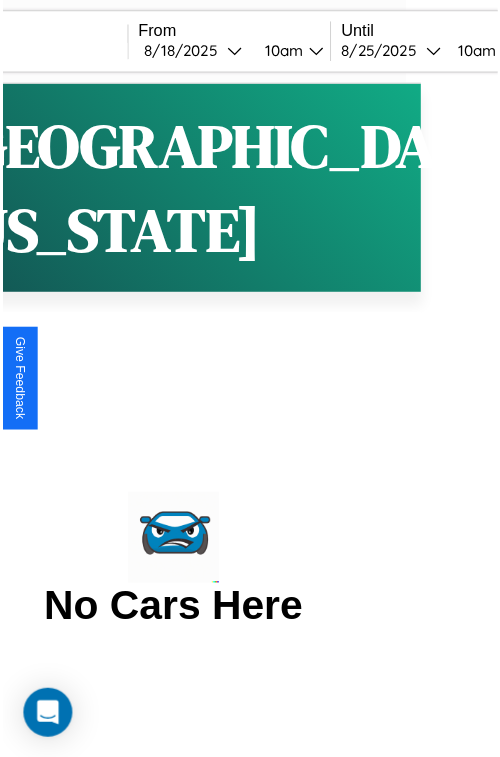 scroll, scrollTop: 0, scrollLeft: 0, axis: both 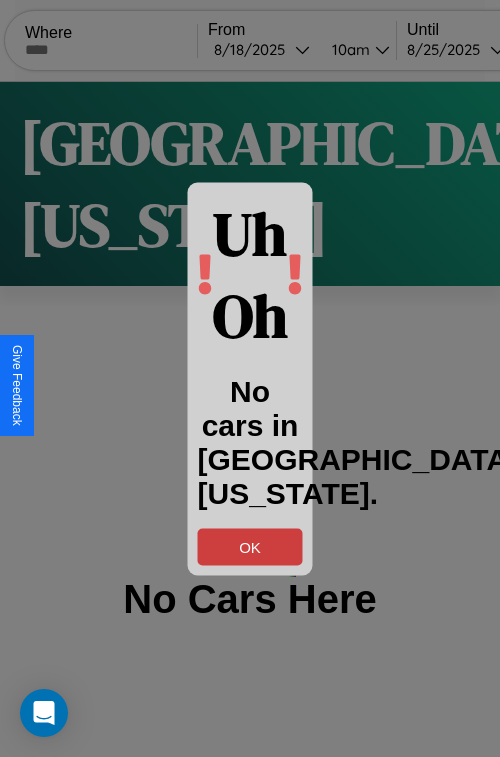 click on "OK" at bounding box center (250, 546) 